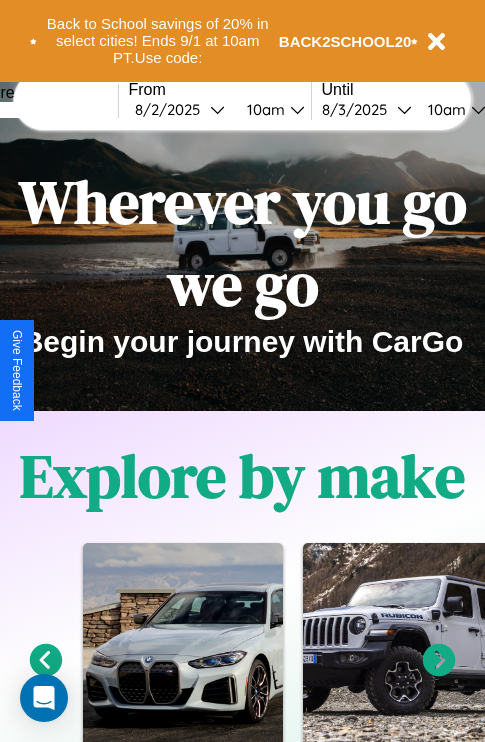 scroll, scrollTop: 0, scrollLeft: 0, axis: both 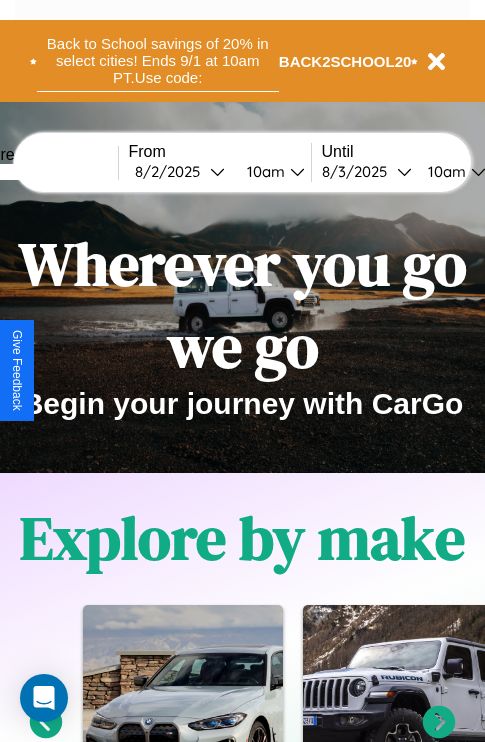 click on "Back to School savings of 20% in select cities! Ends 9/1 at 10am PT.  Use code:" at bounding box center [158, 61] 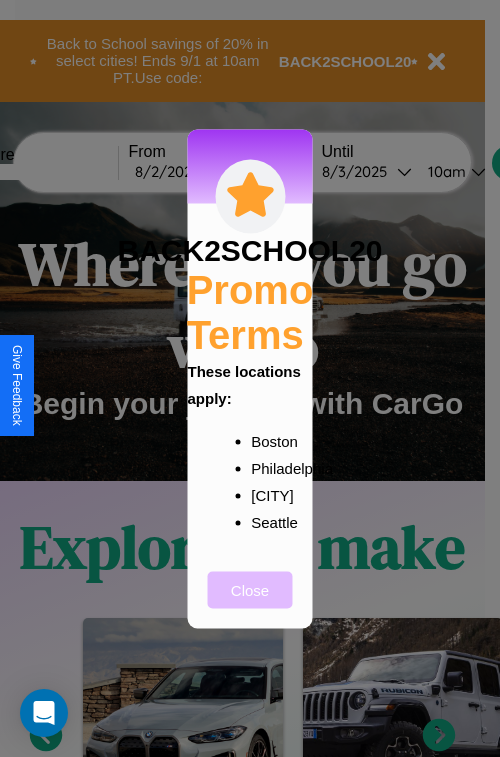 click on "Close" at bounding box center (250, 589) 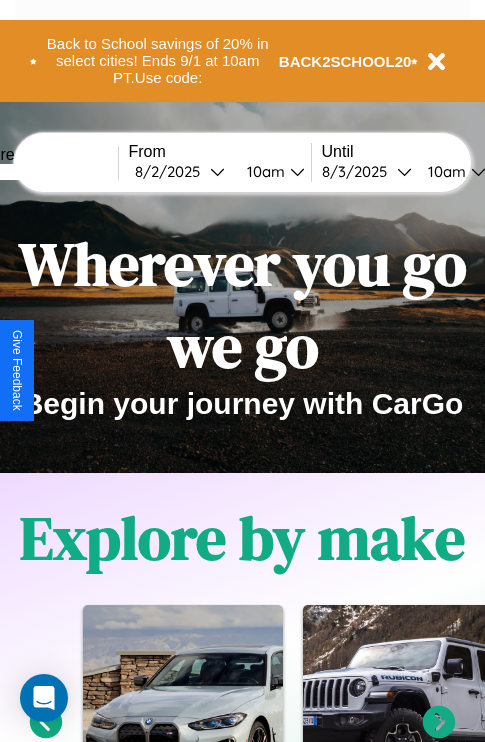 click at bounding box center (43, 172) 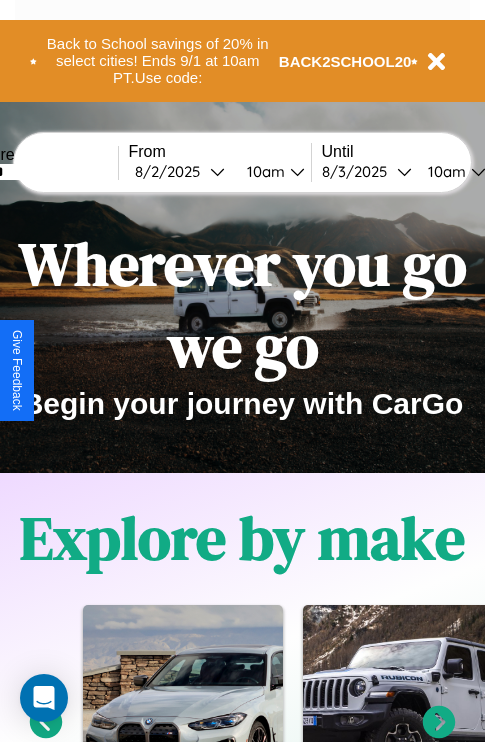 type on "******" 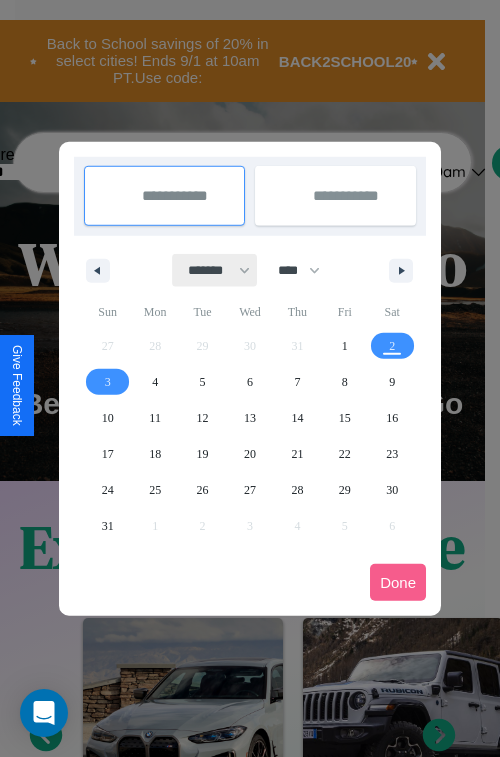 click on "******* ******** ***** ***** *** **** **** ****** ********* ******* ******** ********" at bounding box center [215, 270] 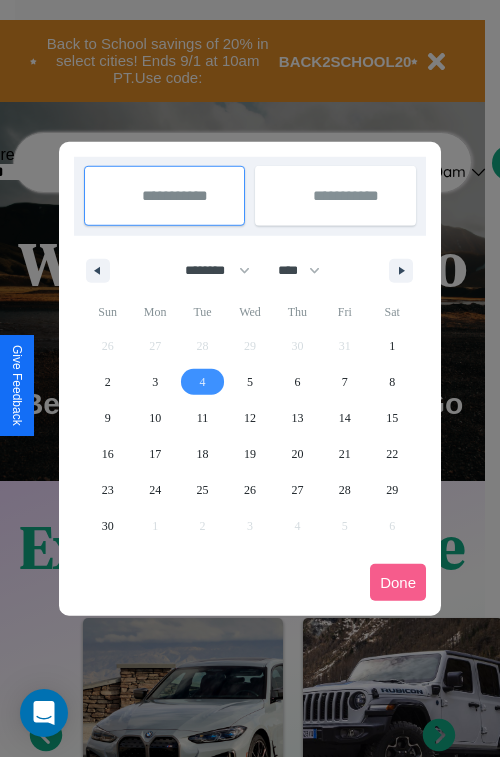 click on "4" at bounding box center [203, 382] 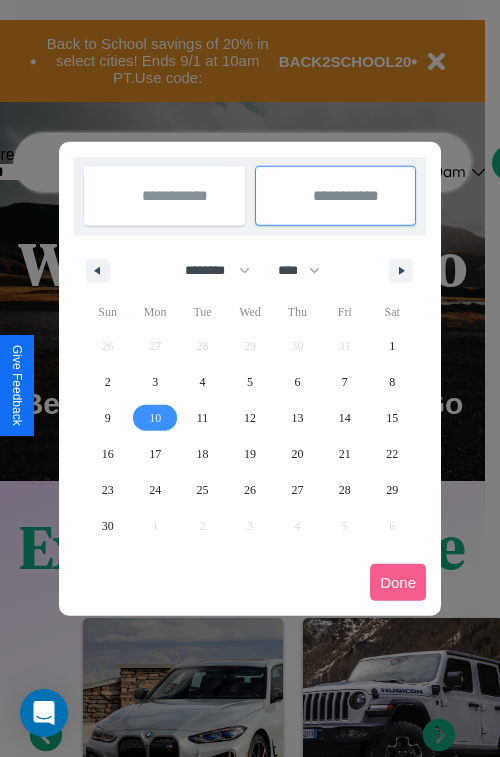 click on "10" at bounding box center [155, 418] 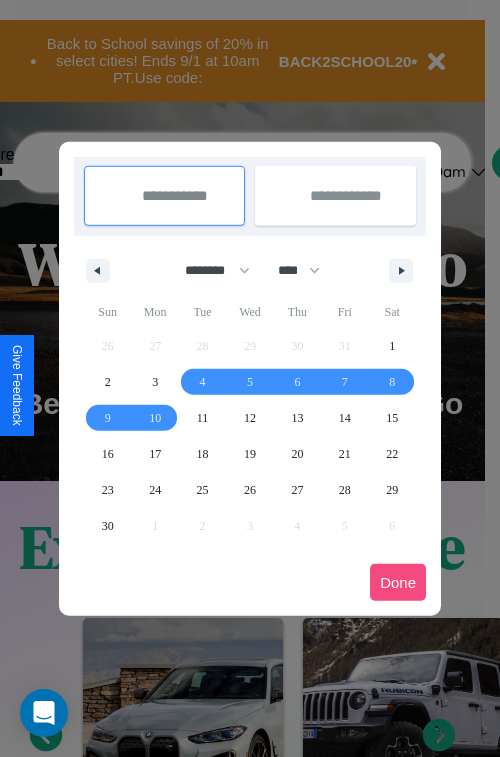 click on "Done" at bounding box center [398, 582] 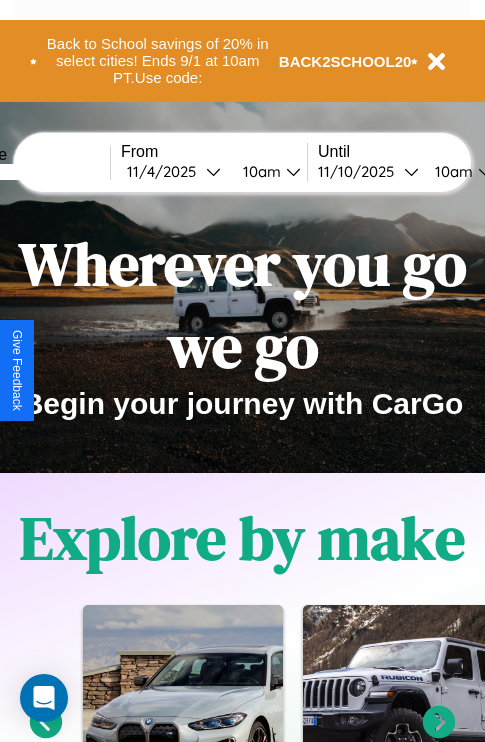 scroll, scrollTop: 0, scrollLeft: 75, axis: horizontal 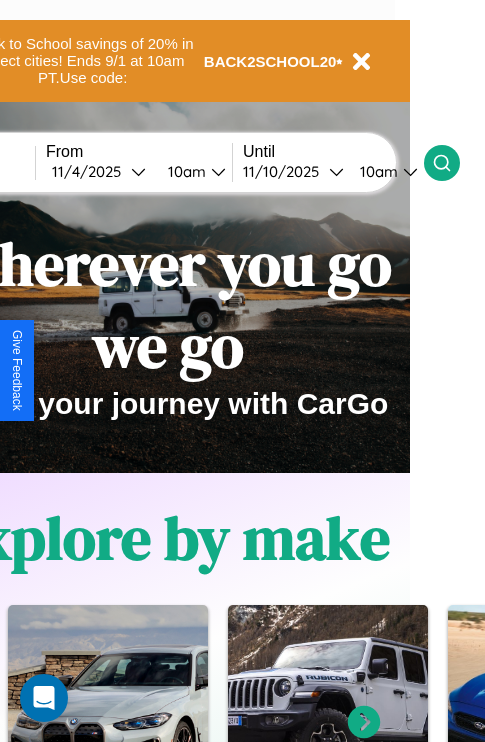 click 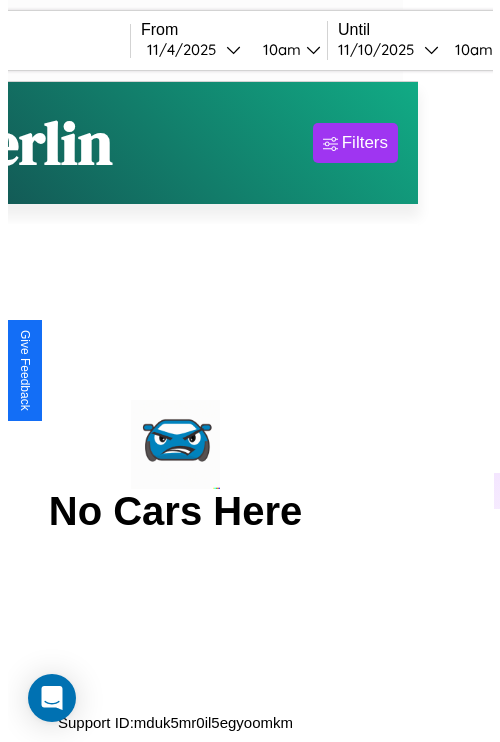 scroll, scrollTop: 0, scrollLeft: 0, axis: both 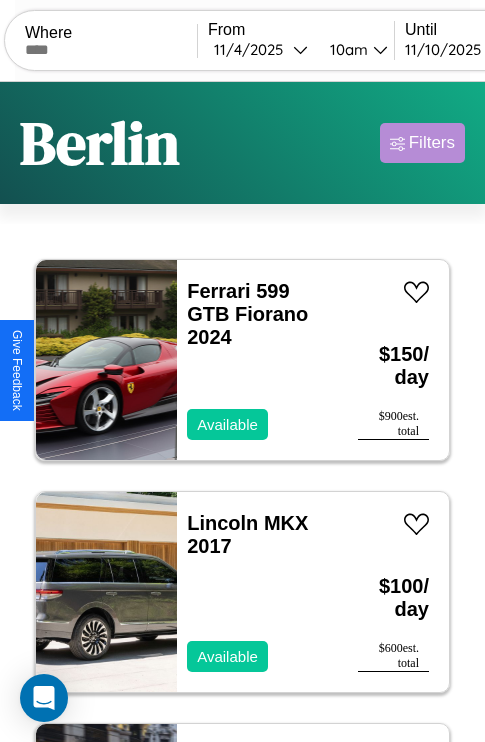 click on "Filters" at bounding box center [432, 143] 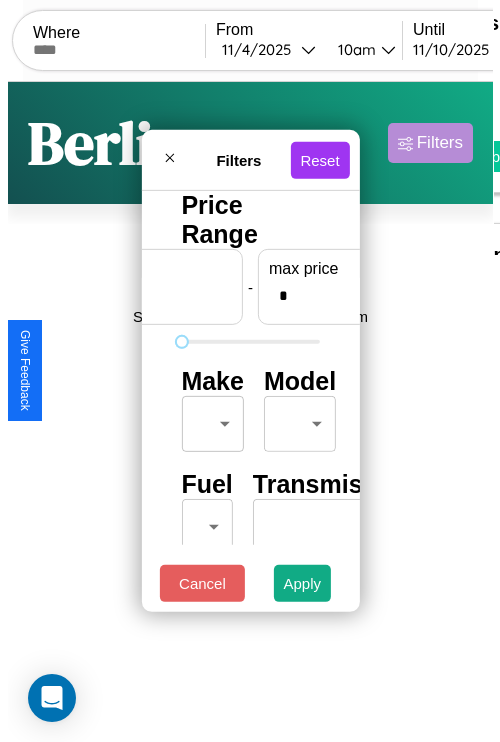 scroll, scrollTop: 0, scrollLeft: 124, axis: horizontal 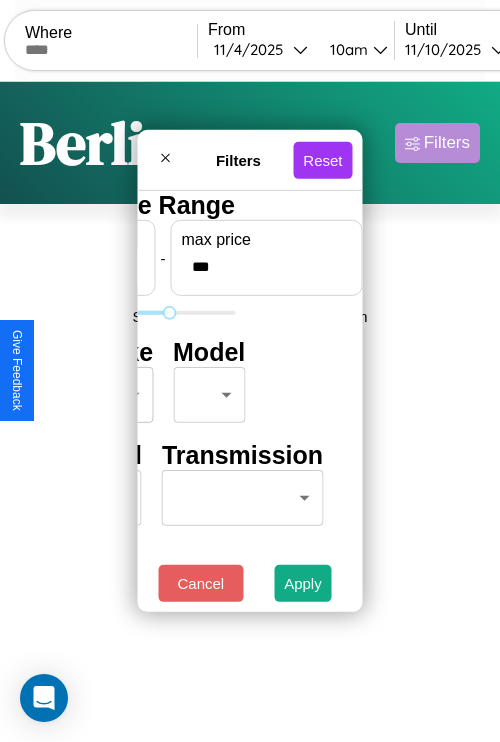 type on "***" 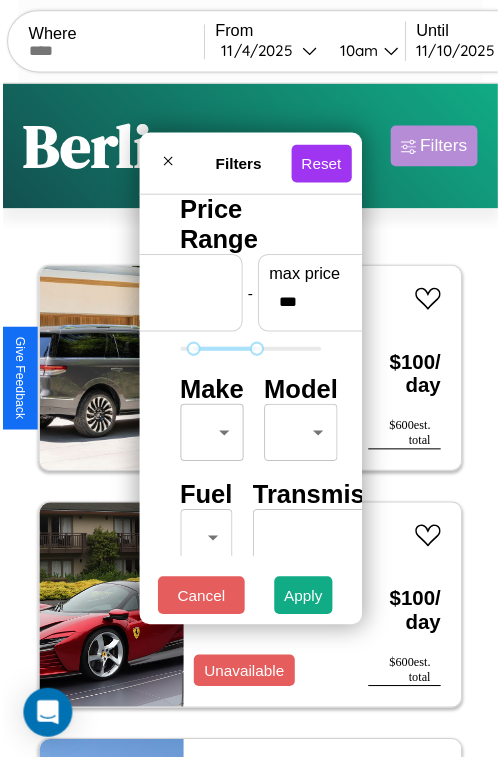 scroll, scrollTop: 59, scrollLeft: 0, axis: vertical 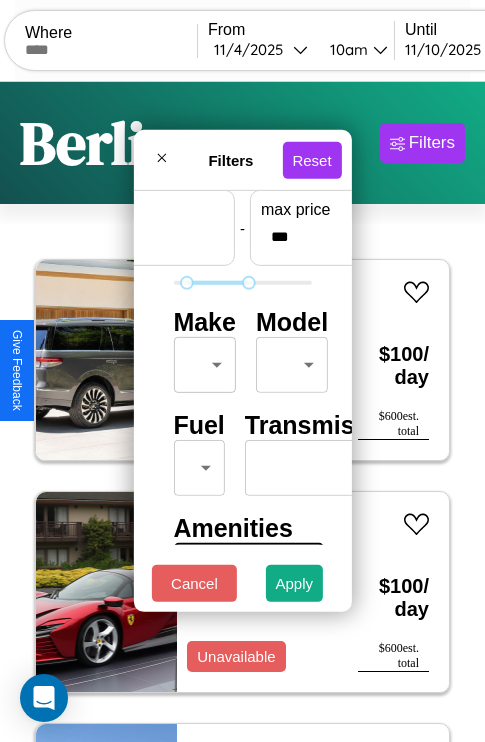 type on "**" 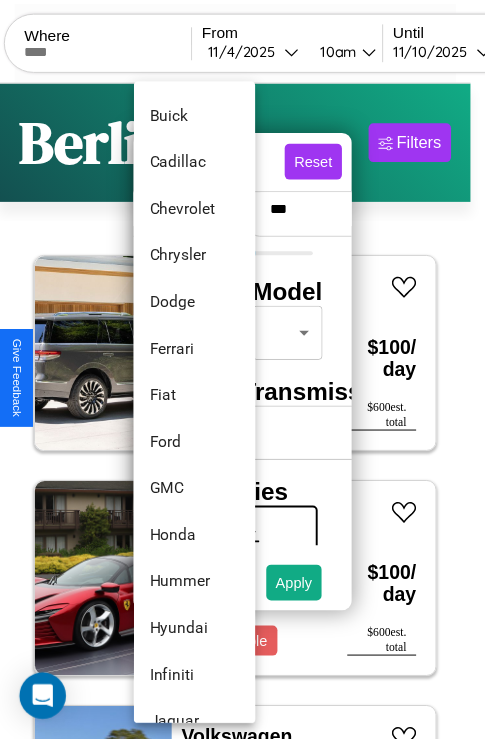 scroll, scrollTop: 422, scrollLeft: 0, axis: vertical 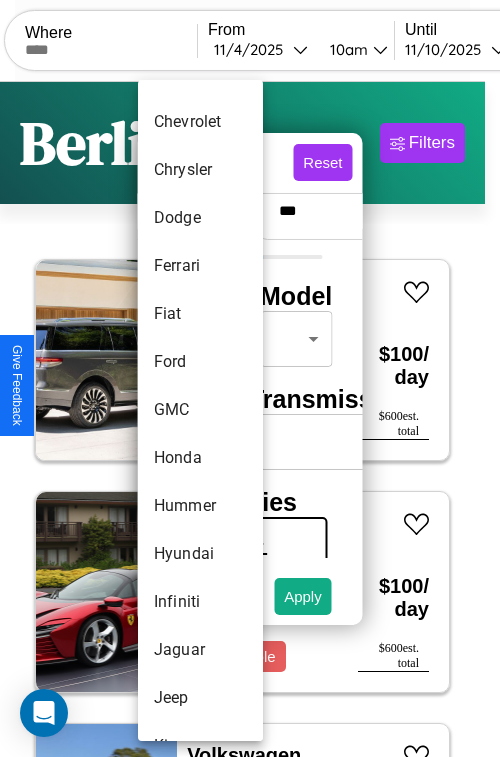 click on "GMC" at bounding box center [200, 410] 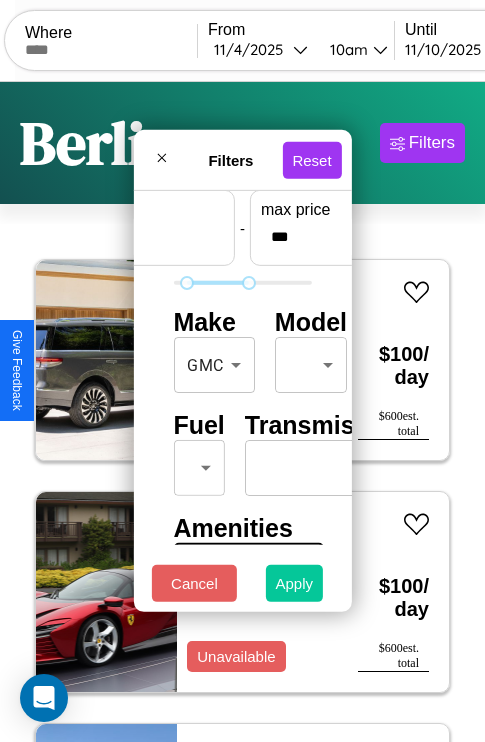 click on "Apply" at bounding box center (295, 583) 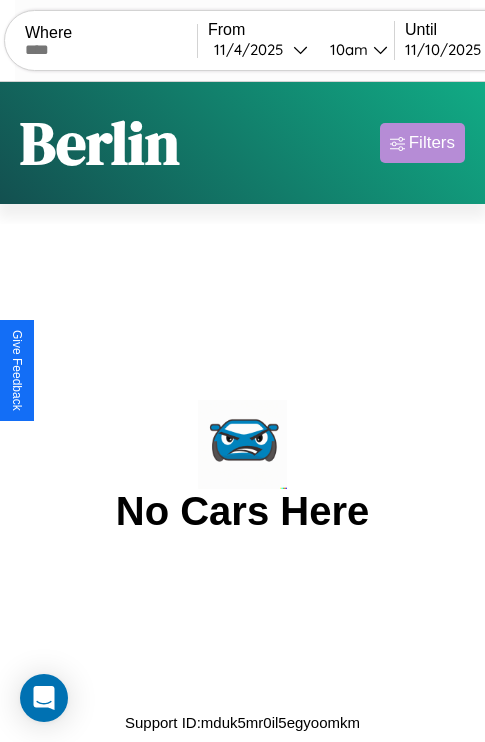 click on "Filters" at bounding box center (432, 143) 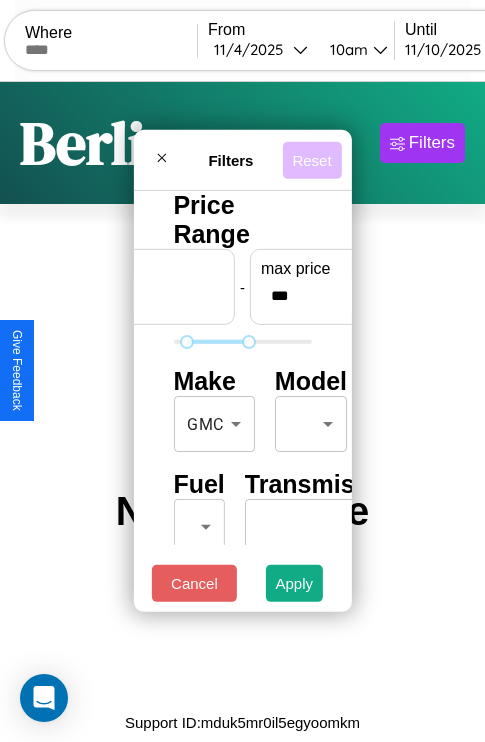 click on "Reset" at bounding box center (311, 159) 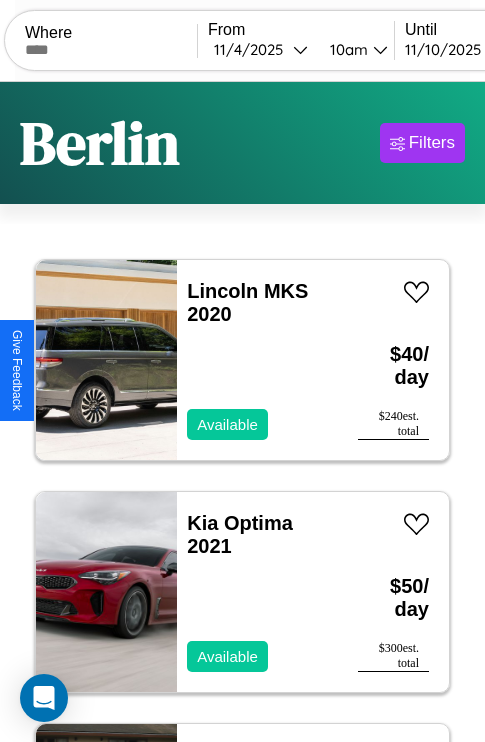 scroll, scrollTop: 50, scrollLeft: 0, axis: vertical 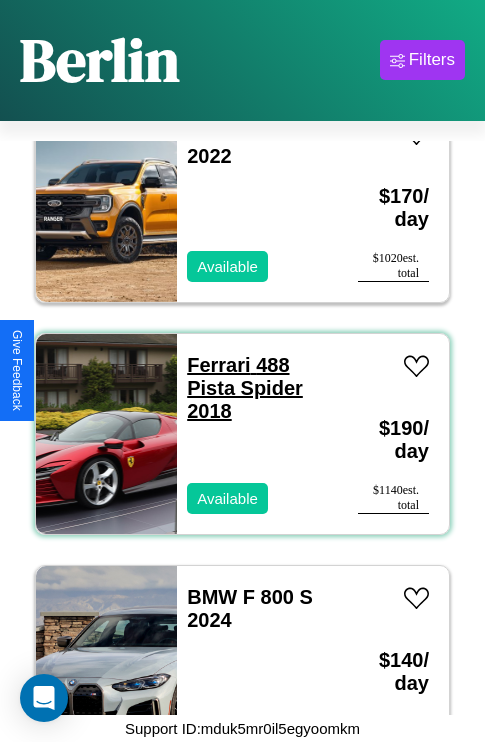 click on "Ferrari   488 Pista Spider   2018" at bounding box center [245, 388] 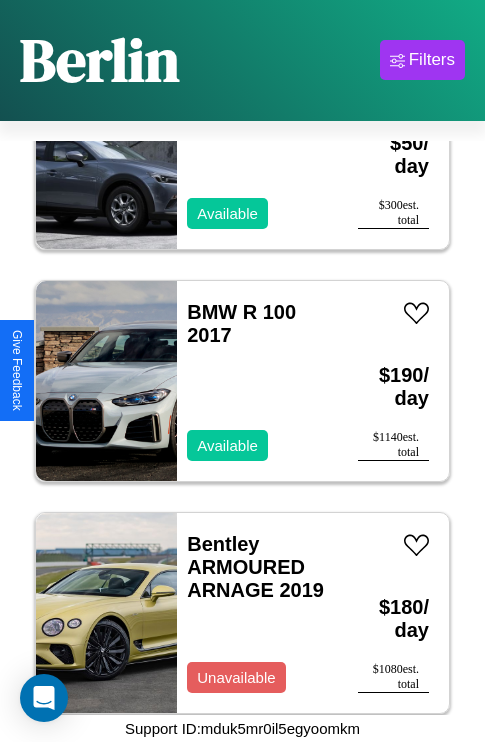scroll, scrollTop: 2395, scrollLeft: 0, axis: vertical 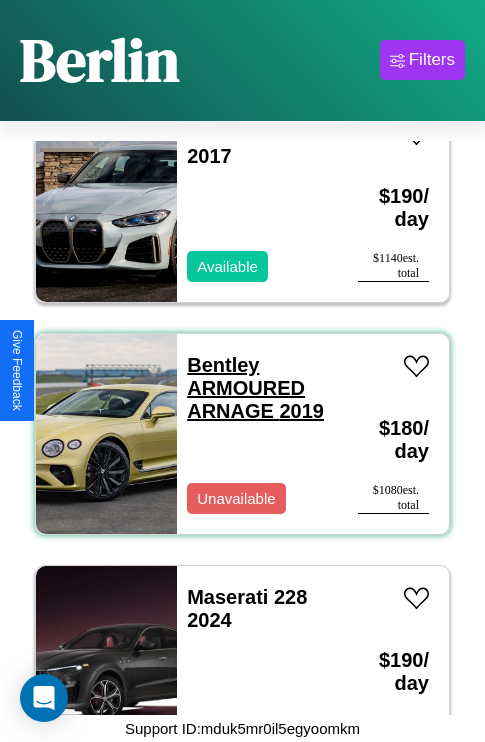 click on "Bentley   ARMOURED ARNAGE   2019" at bounding box center (255, 388) 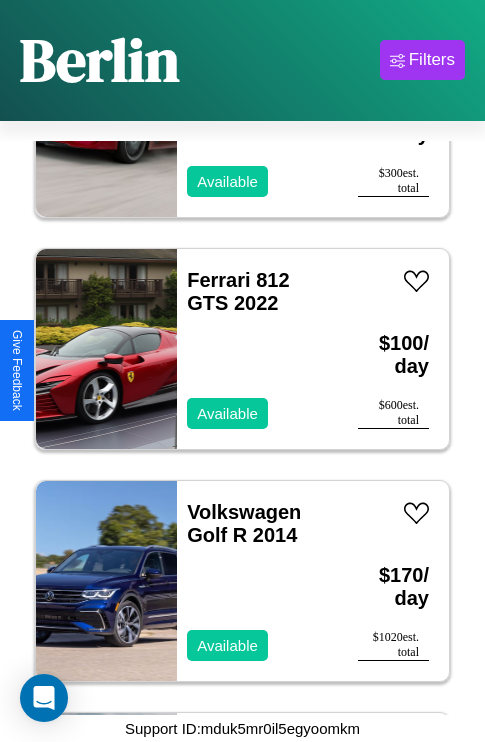 scroll, scrollTop: 307, scrollLeft: 0, axis: vertical 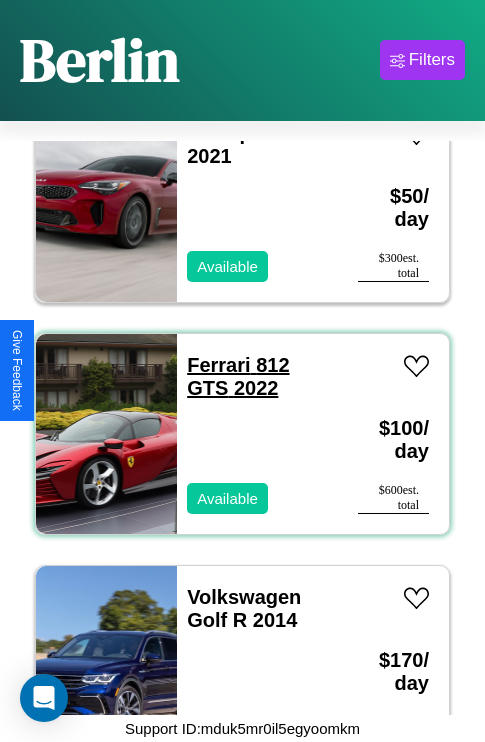 click on "Ferrari   812 GTS   2022" at bounding box center (238, 376) 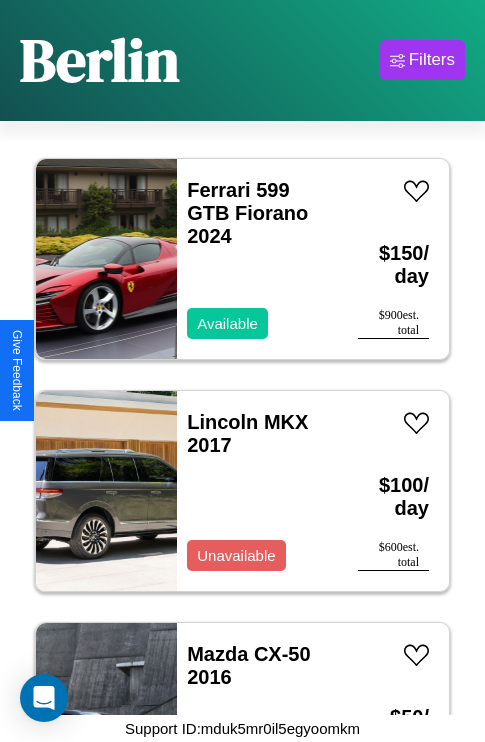 scroll, scrollTop: 1699, scrollLeft: 0, axis: vertical 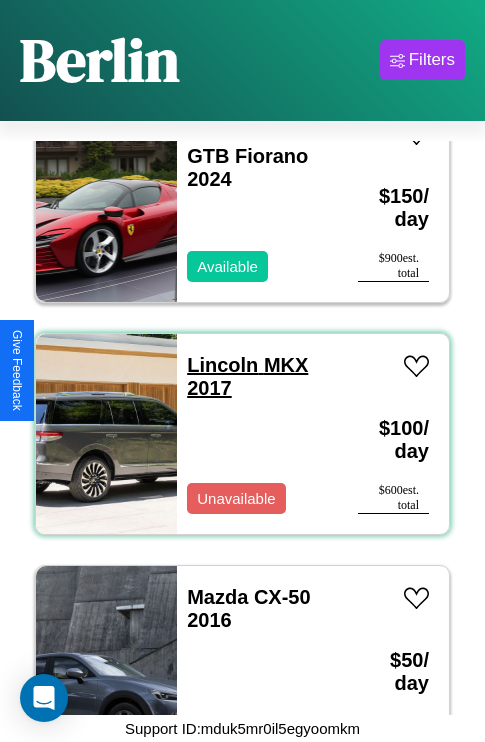 click on "Lincoln   MKX   2017" at bounding box center [247, 376] 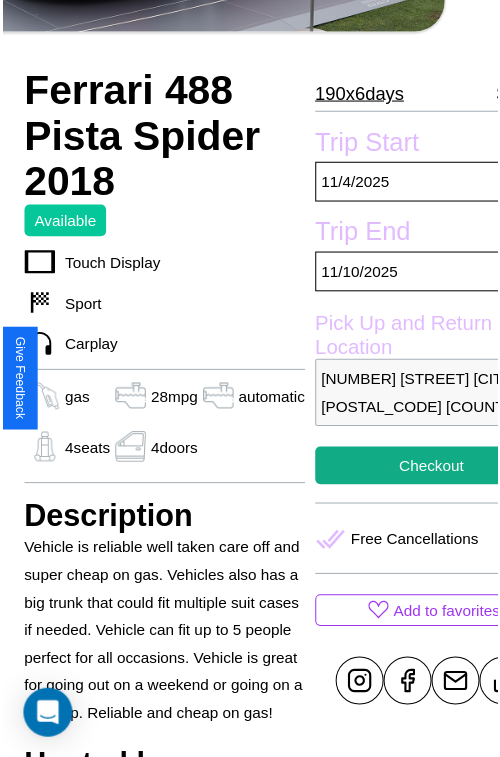 scroll, scrollTop: 600, scrollLeft: 84, axis: both 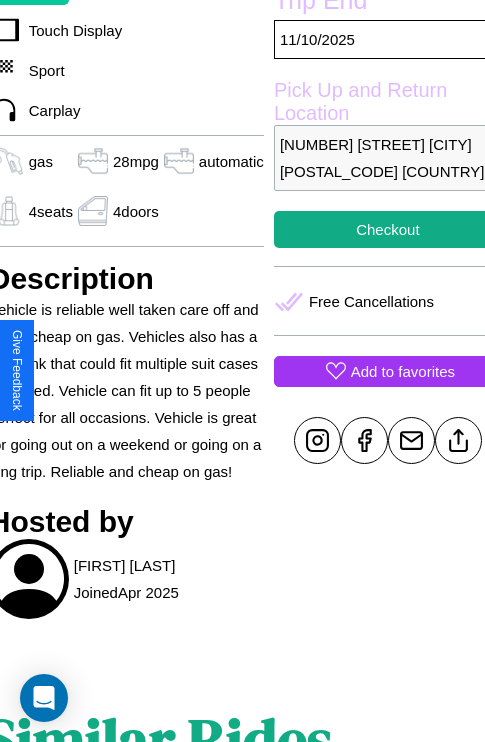 click on "Add to favorites" at bounding box center [403, 371] 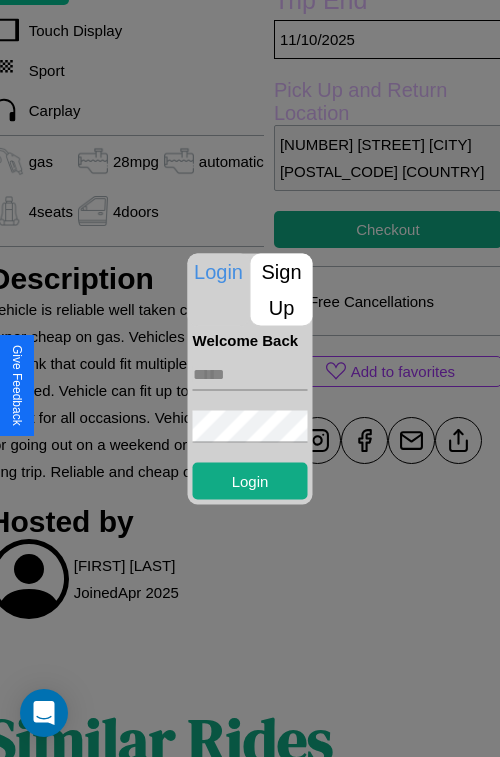click on "Sign Up" at bounding box center [282, 289] 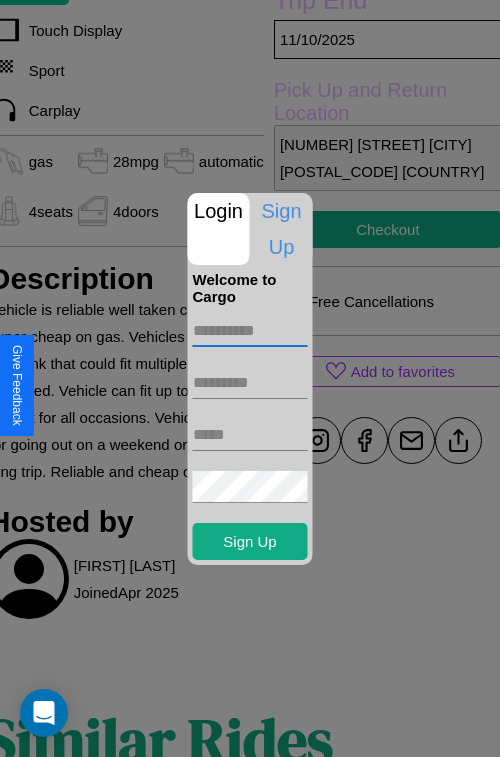 click at bounding box center (250, 331) 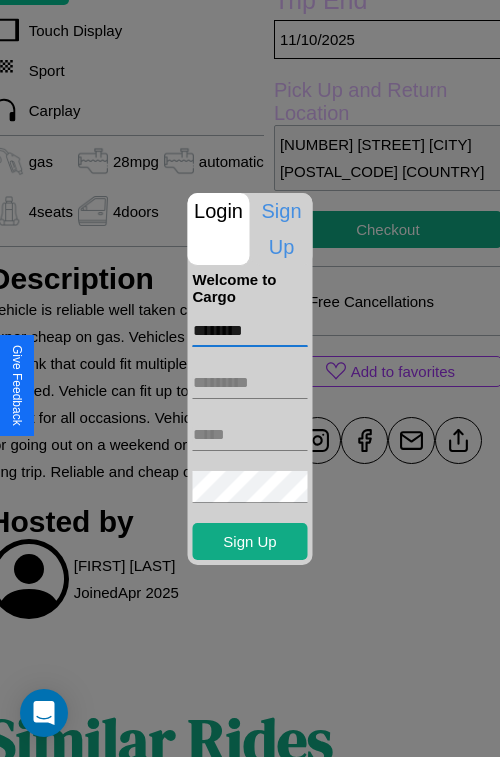 type on "********" 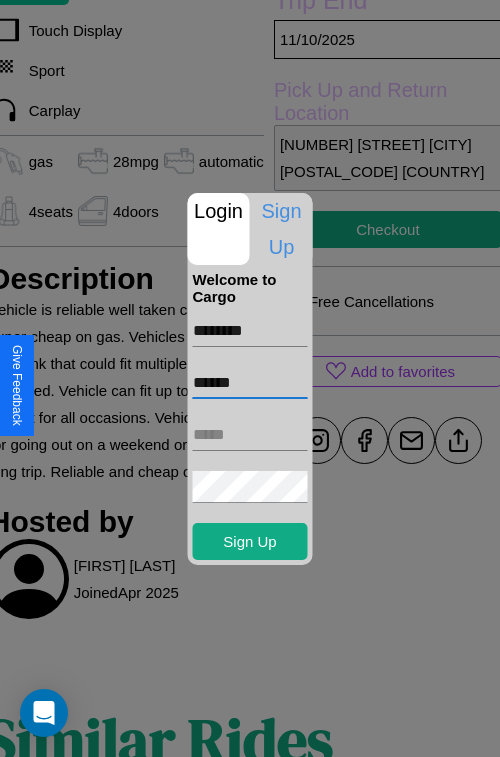 type on "******" 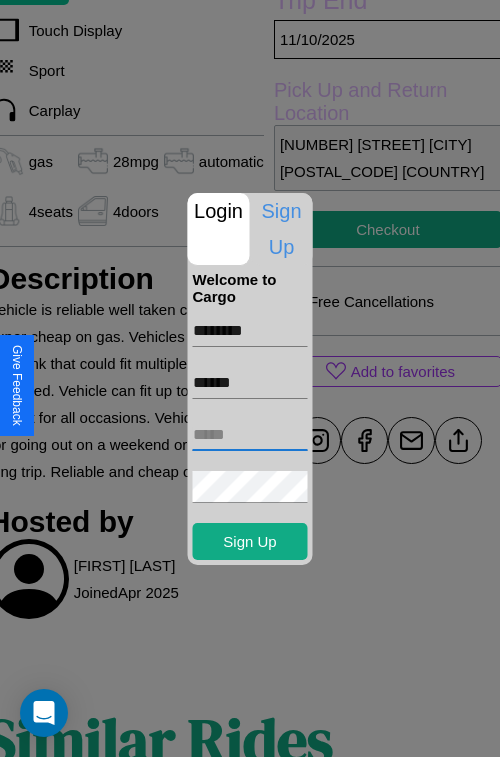 click at bounding box center (250, 435) 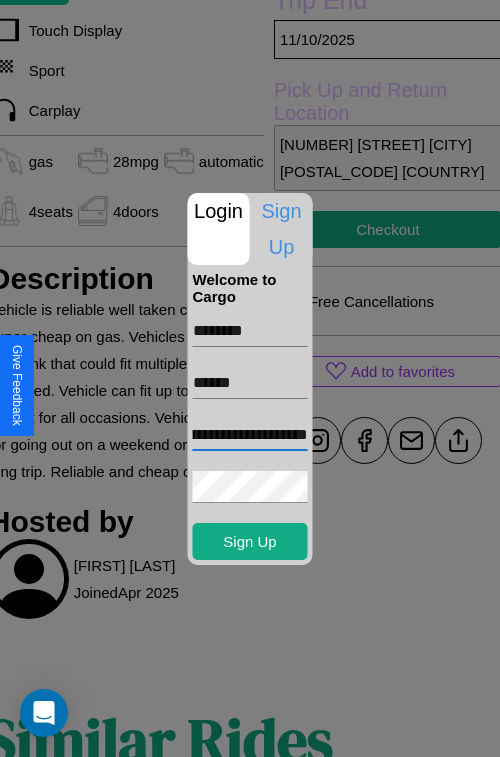 scroll, scrollTop: 0, scrollLeft: 101, axis: horizontal 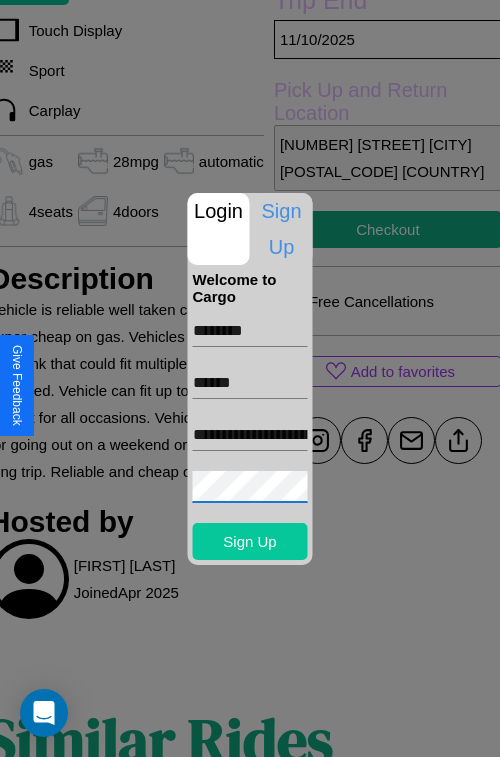 click on "Sign Up" at bounding box center (250, 541) 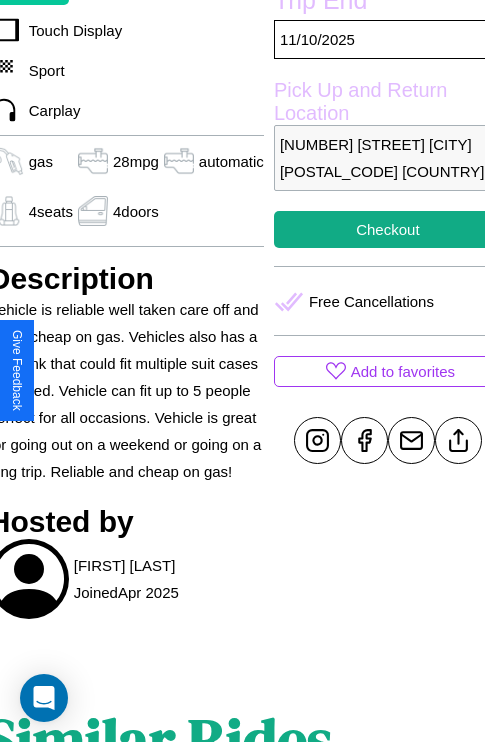 scroll, scrollTop: 458, scrollLeft: 84, axis: both 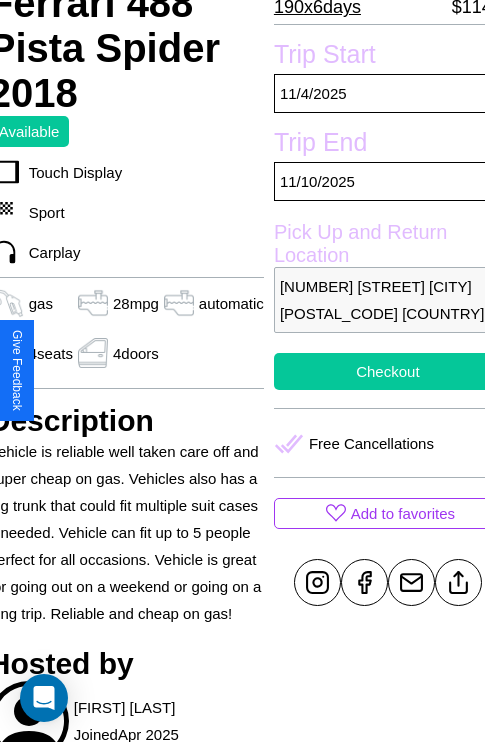 click on "Checkout" at bounding box center [388, 371] 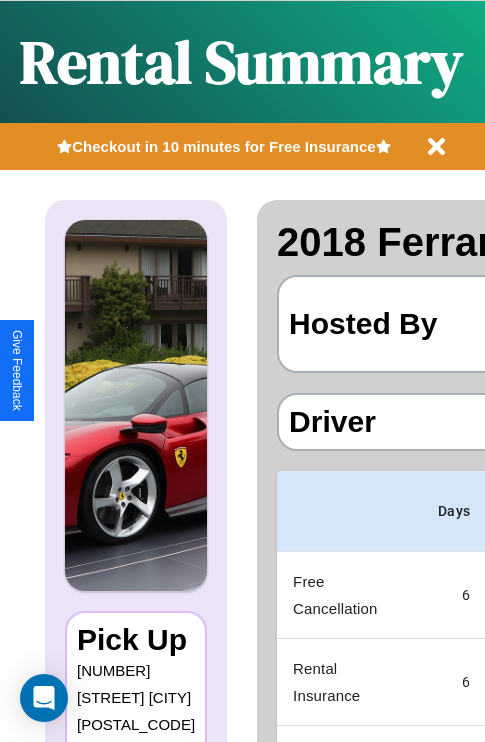scroll, scrollTop: 0, scrollLeft: 382, axis: horizontal 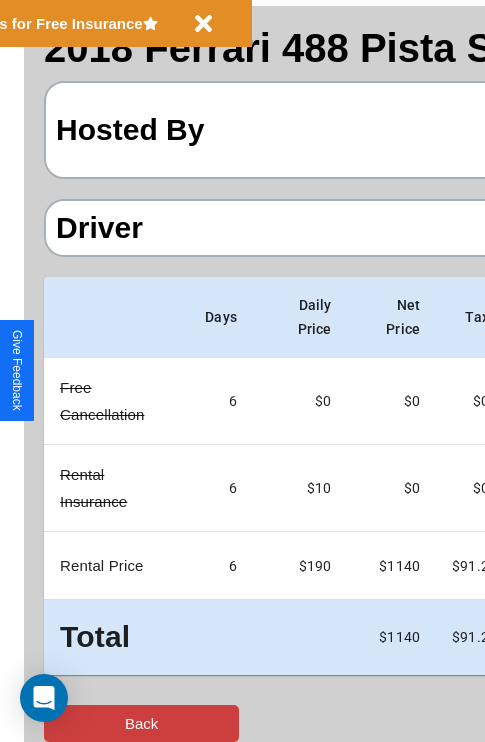 click on "Back" at bounding box center (141, 723) 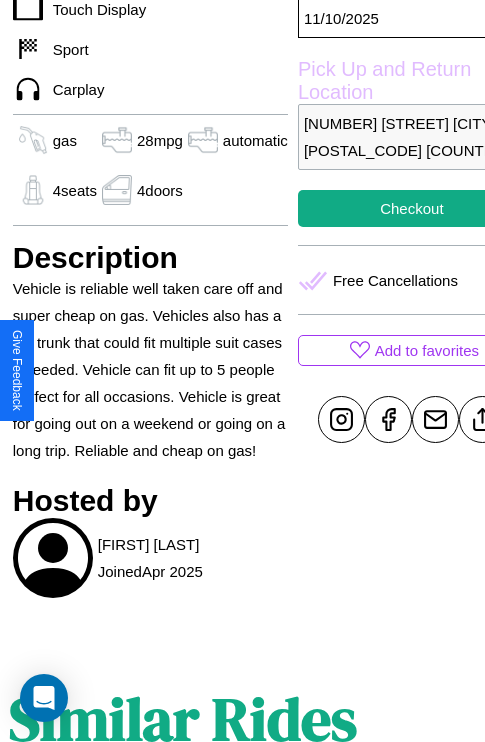 scroll, scrollTop: 669, scrollLeft: 64, axis: both 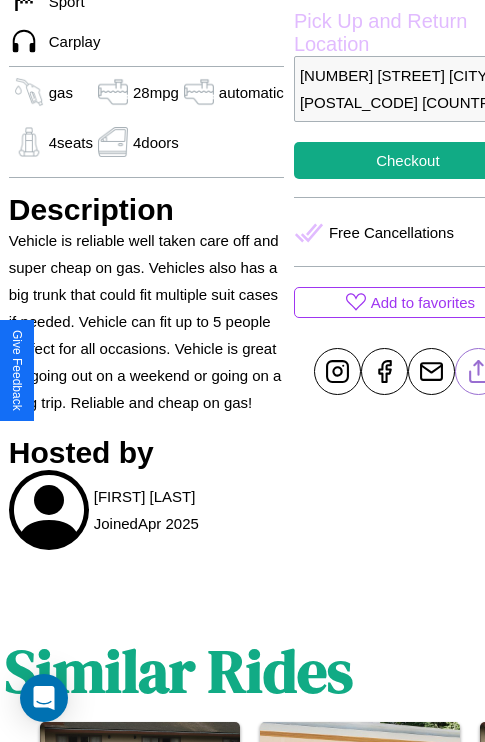 click 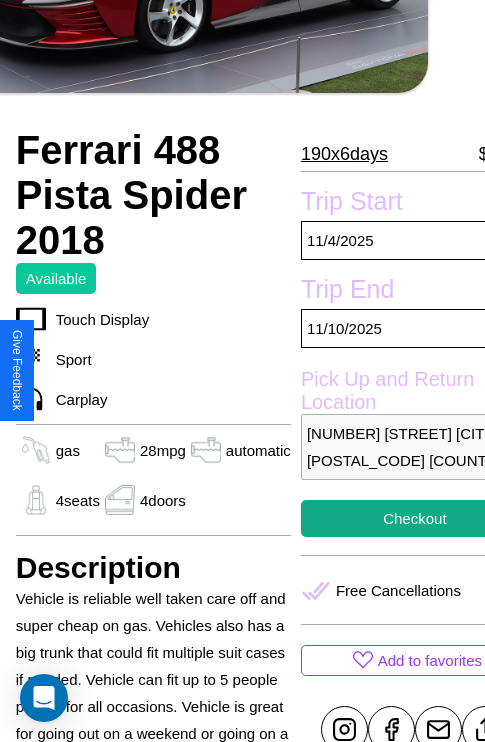 scroll, scrollTop: 458, scrollLeft: 84, axis: both 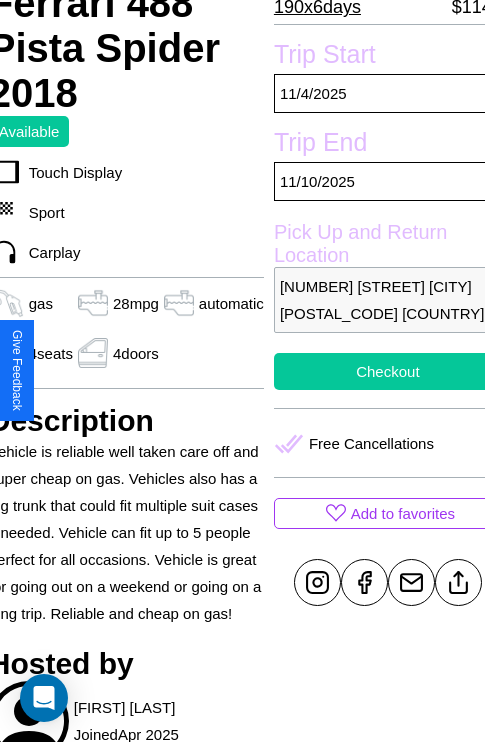 click on "Checkout" at bounding box center (388, 371) 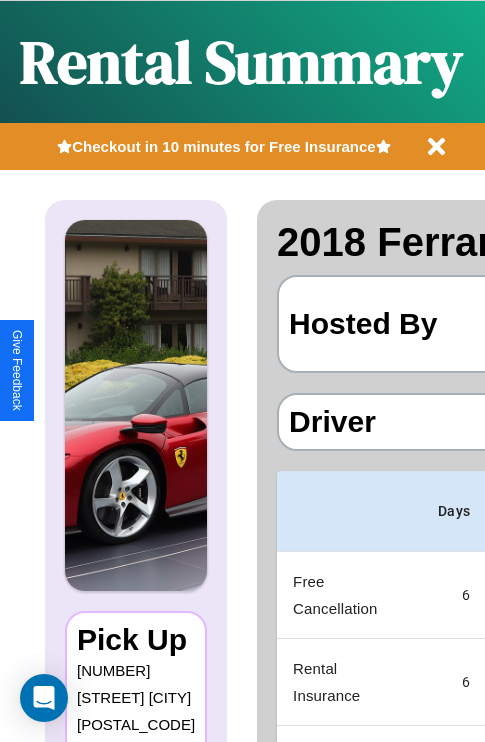 scroll, scrollTop: 0, scrollLeft: 382, axis: horizontal 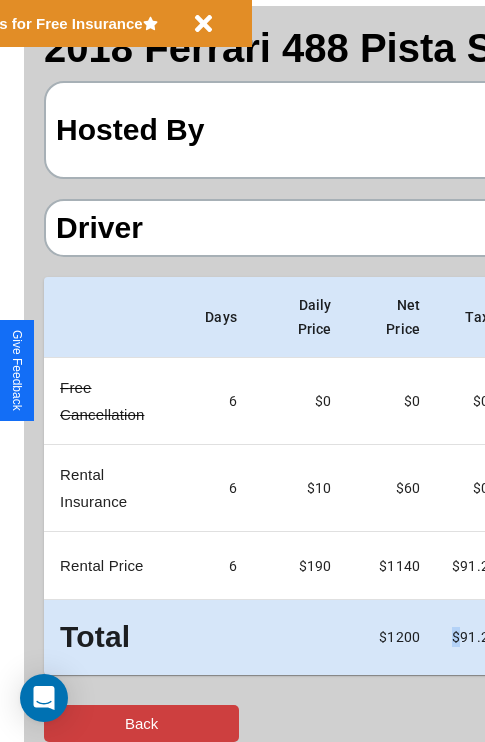 click on "Back" at bounding box center [141, 723] 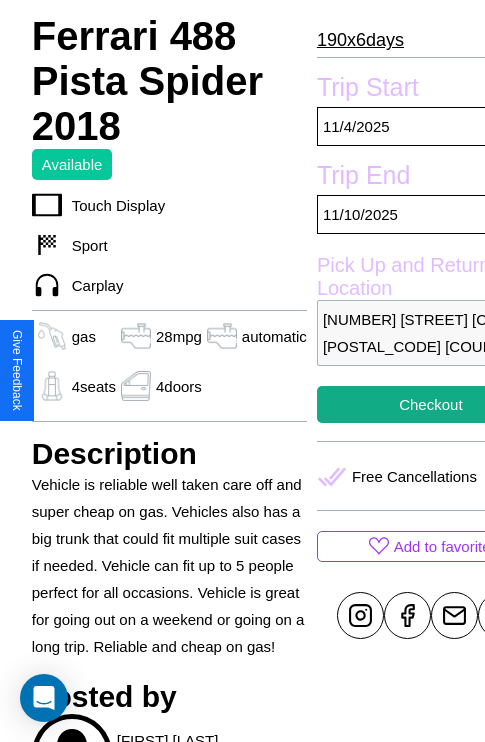 scroll, scrollTop: 669, scrollLeft: 64, axis: both 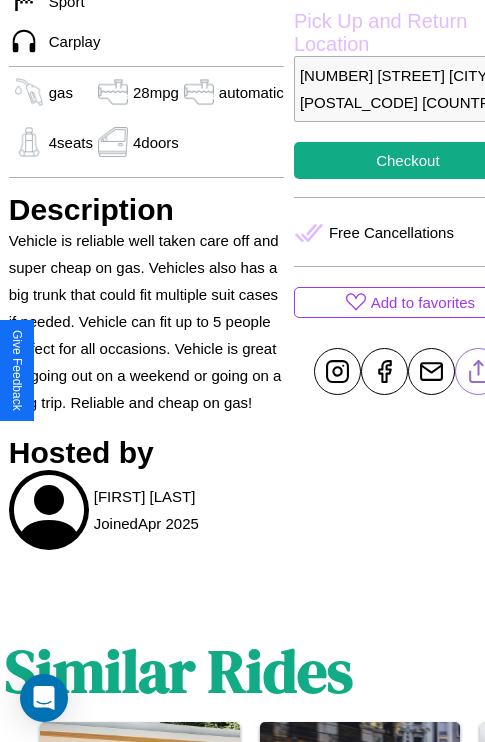 click 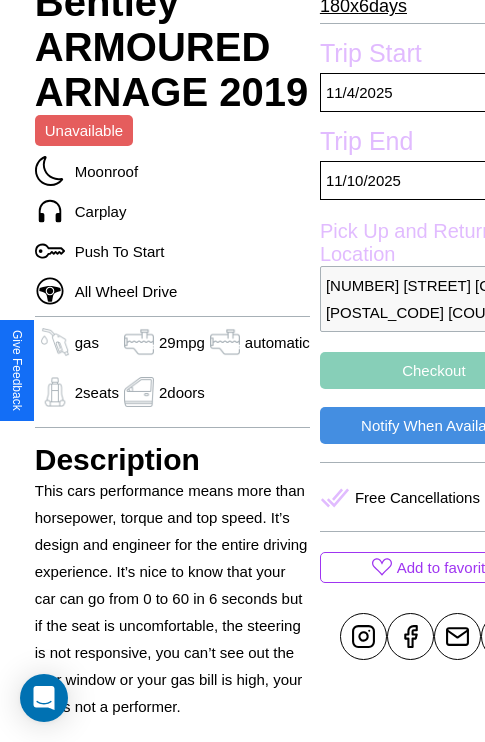 scroll, scrollTop: 644, scrollLeft: 64, axis: both 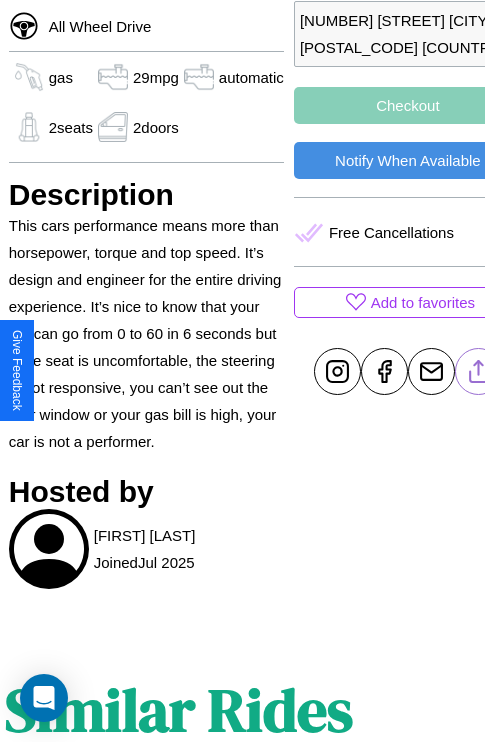 click 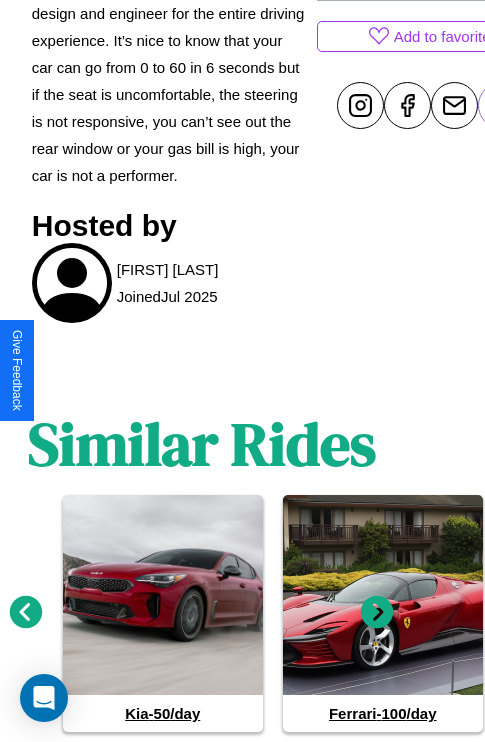scroll, scrollTop: 1039, scrollLeft: 30, axis: both 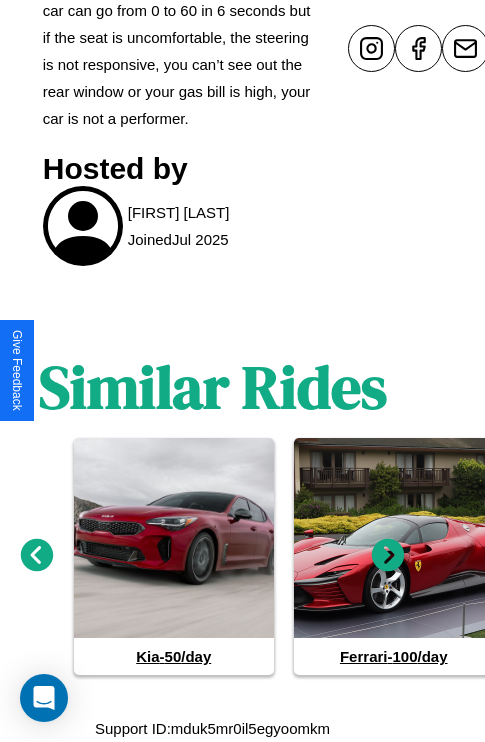click 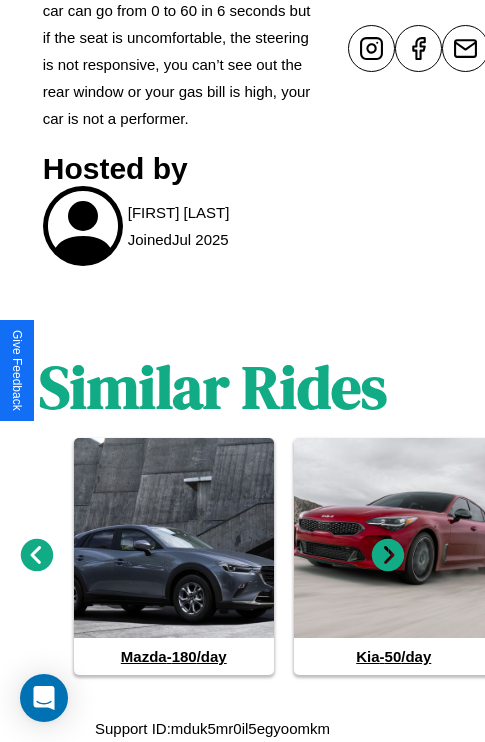 click 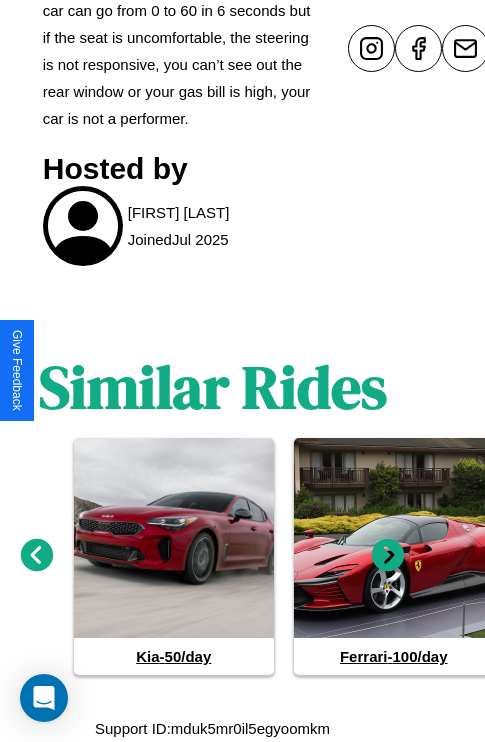 click 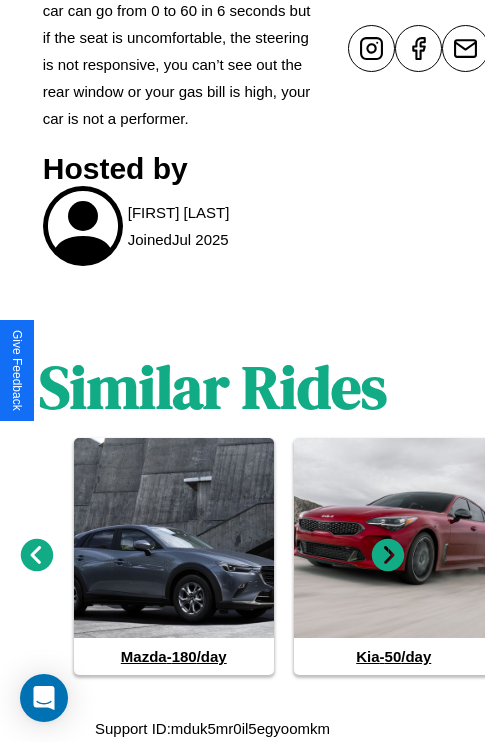 click 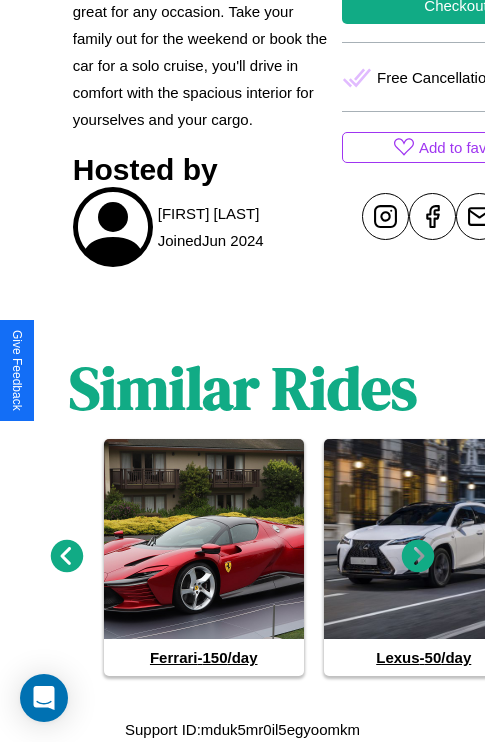 scroll, scrollTop: 825, scrollLeft: 0, axis: vertical 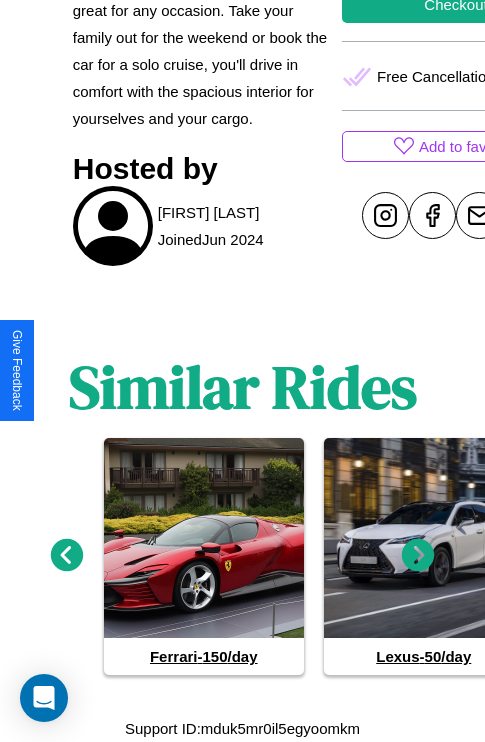 click 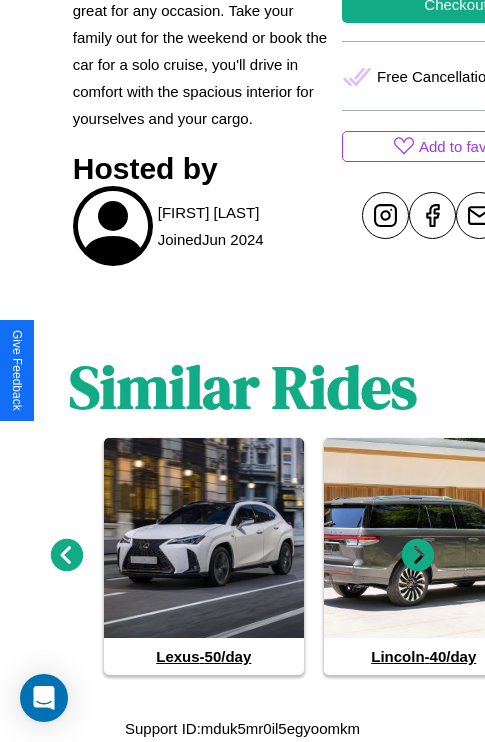 click 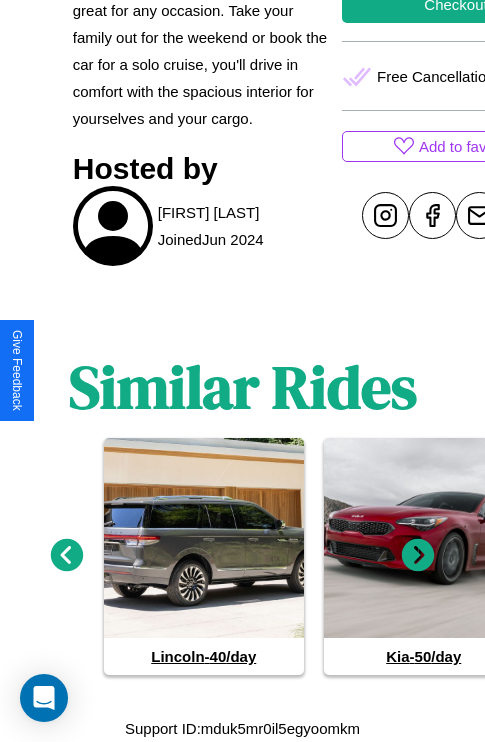 click 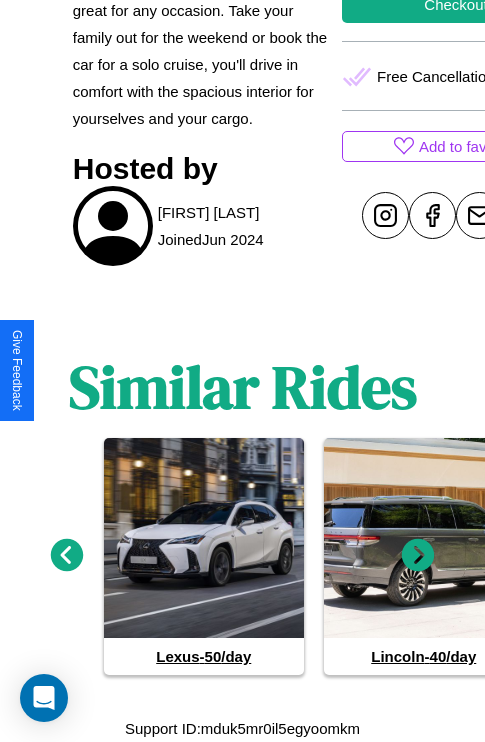 click 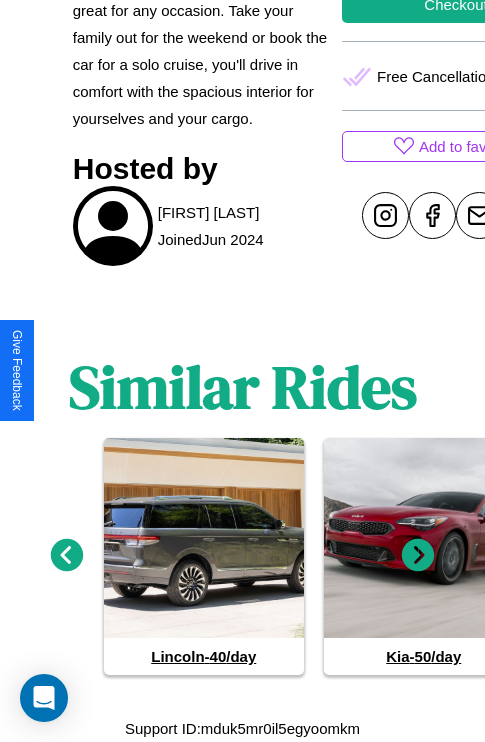 click 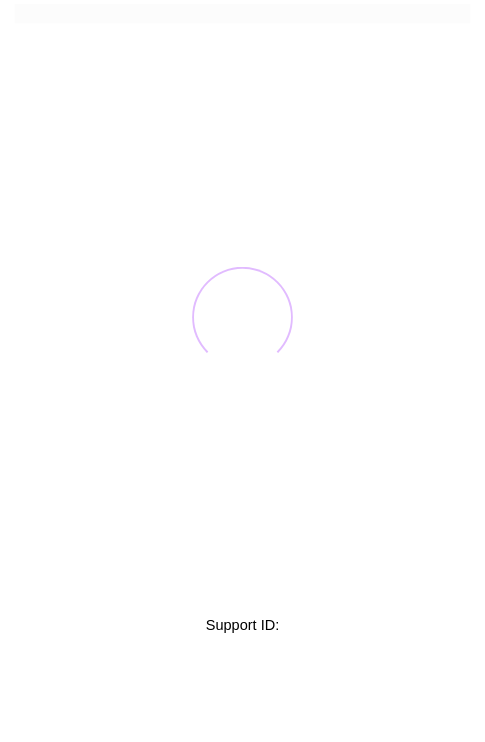 scroll, scrollTop: 0, scrollLeft: 0, axis: both 